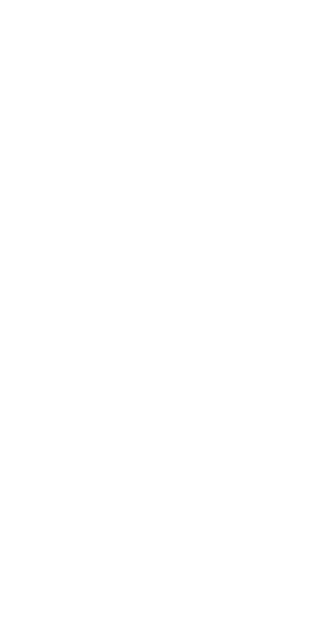scroll, scrollTop: 0, scrollLeft: 0, axis: both 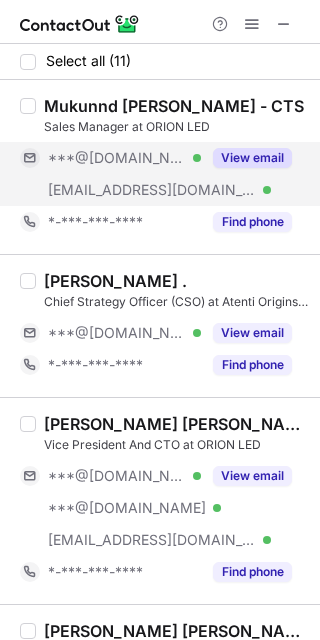 click on "View email" at bounding box center [252, 158] 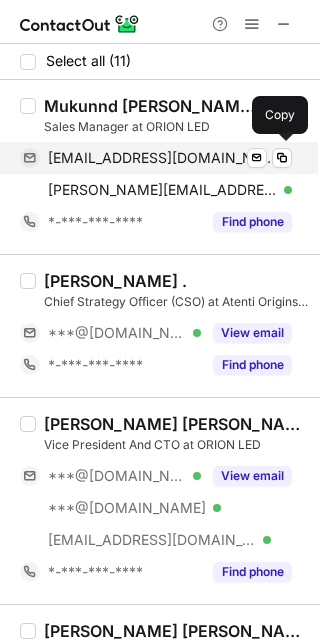 click on "mukundapuranik@gmail.com" at bounding box center [162, 158] 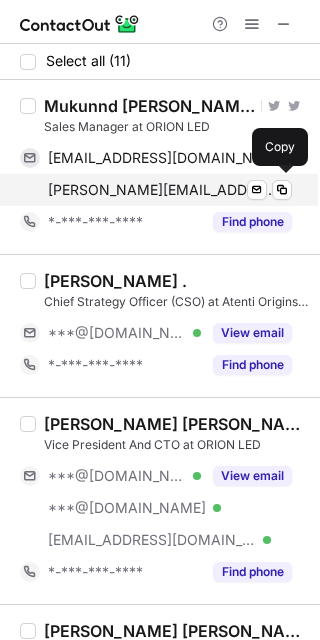 click on "mukund@av-visionindia.com" at bounding box center (162, 190) 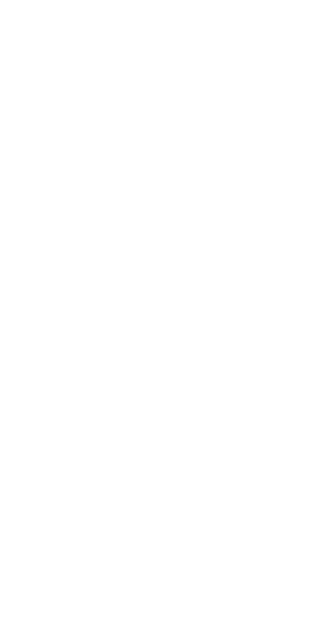 scroll, scrollTop: 0, scrollLeft: 0, axis: both 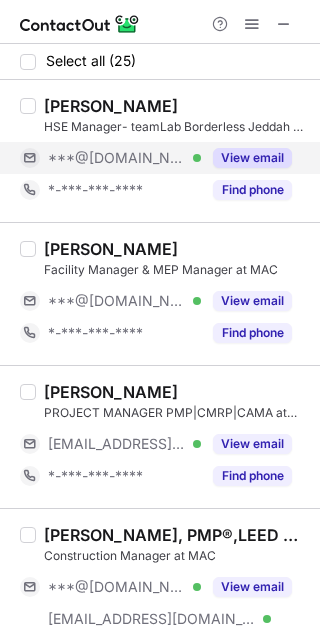 click on "View email" at bounding box center (252, 158) 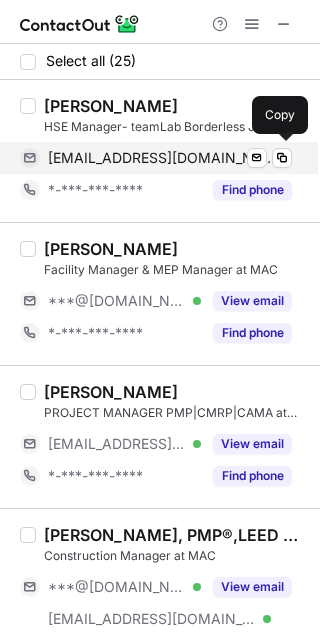 click on "sarfraz696@gmail.com" at bounding box center (162, 158) 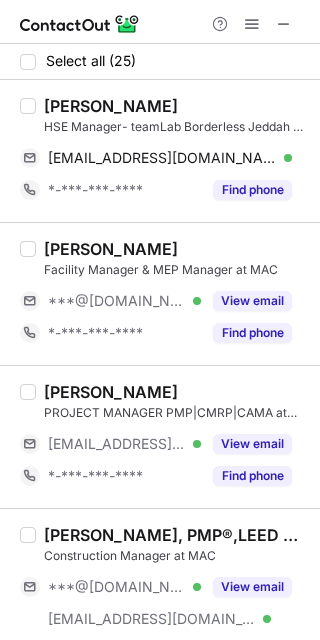 click on "Sarfraz Nawaz" at bounding box center [111, 106] 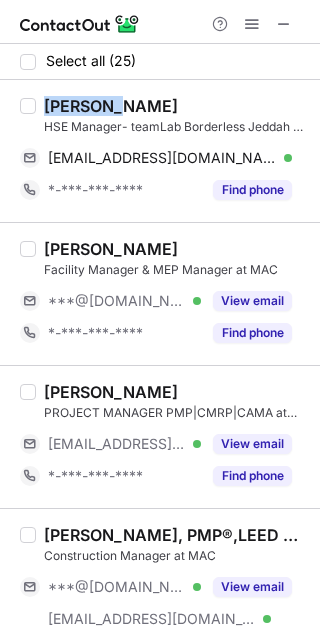 click on "Sarfraz Nawaz" at bounding box center [111, 106] 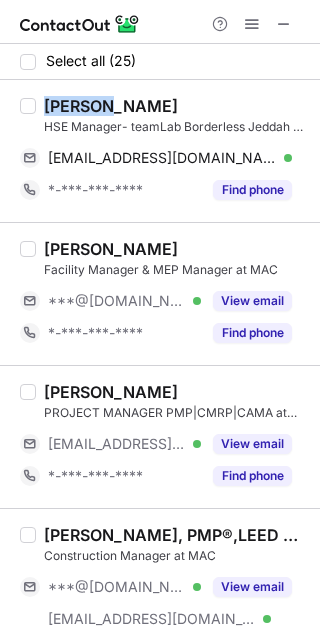 copy on "Sarfraz" 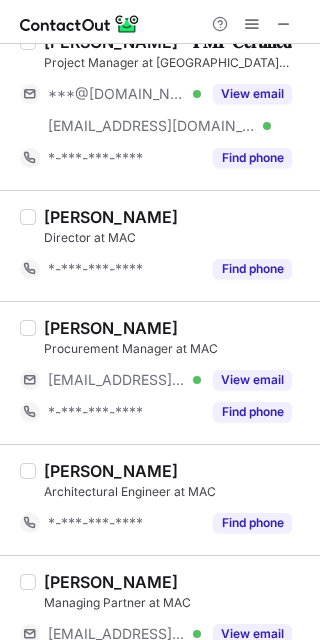 scroll, scrollTop: 694, scrollLeft: 0, axis: vertical 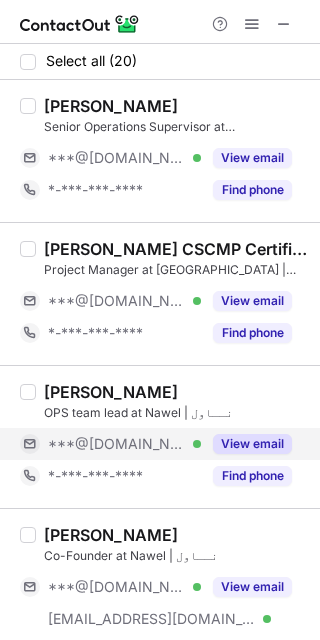 click on "View email" at bounding box center [252, 444] 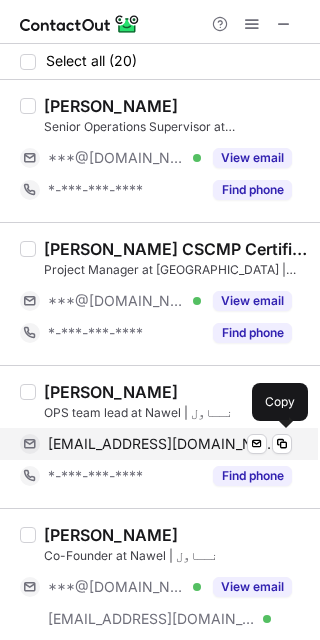 click on "seyab1564@gmail.com" at bounding box center [162, 444] 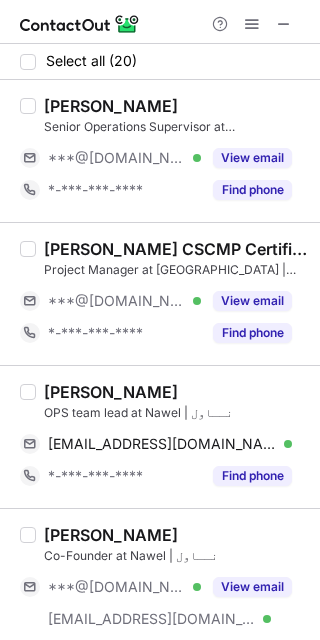 click on "Muhammad Seyab" at bounding box center (111, 392) 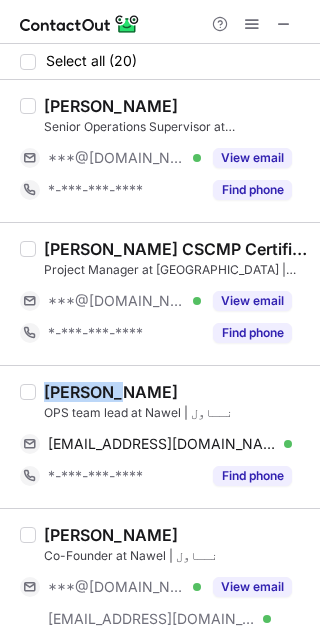 copy on "Muhammad" 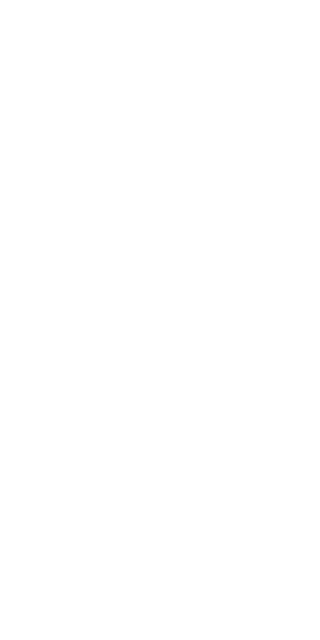 scroll, scrollTop: 0, scrollLeft: 0, axis: both 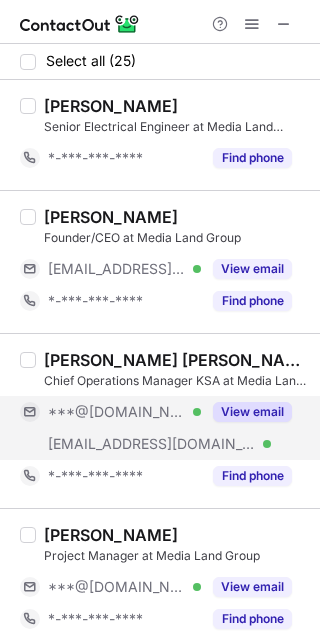 click on "View email" at bounding box center (252, 412) 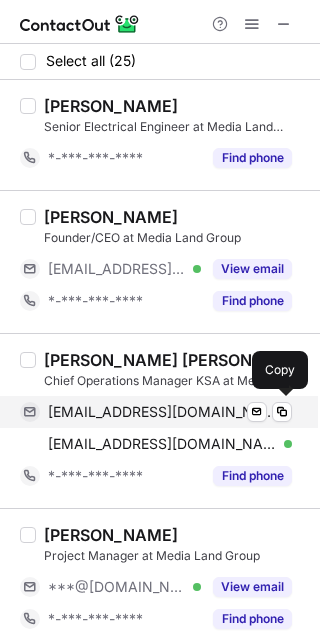 click on "s_haidershah@yahoo.com" at bounding box center [162, 412] 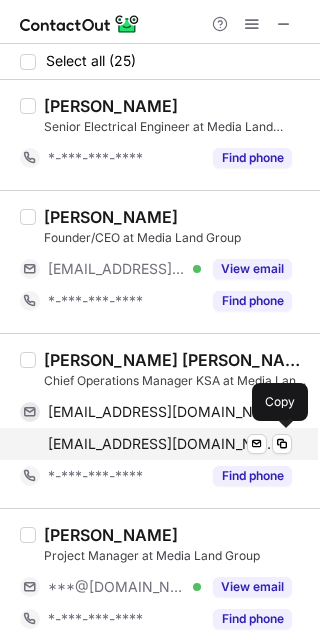 click on "sajjad@medialandgroup.com" at bounding box center (162, 444) 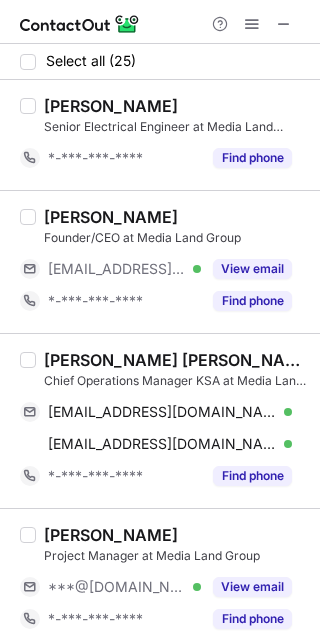 click on "Sajjad Haider Shah" at bounding box center [176, 360] 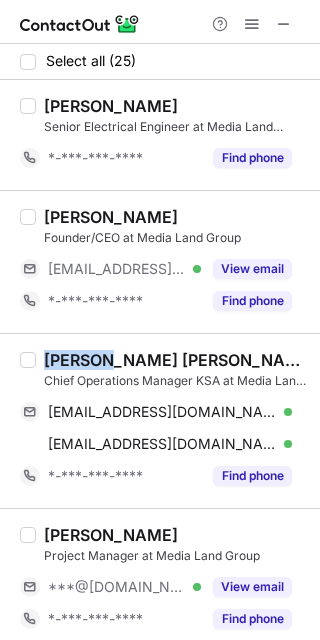 click on "Sajjad Haider Shah" at bounding box center [176, 360] 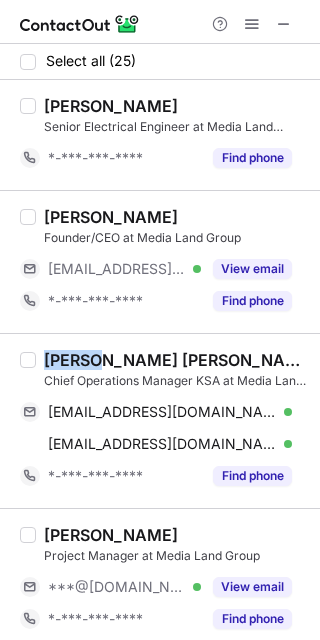 copy on "Sajjad" 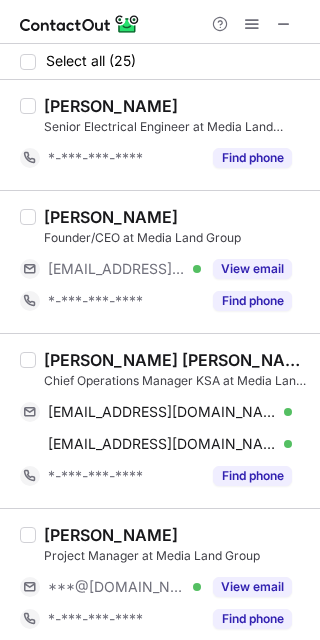 click on "Sajjad Haider Shah Chief Operations Manager KSA at Media Land Group s_haidershah@yahoo.com Verified Send email Copy sajjad@medialandgroup.com Verified Send email Copy *-***-***-**** Find phone" at bounding box center (160, 420) 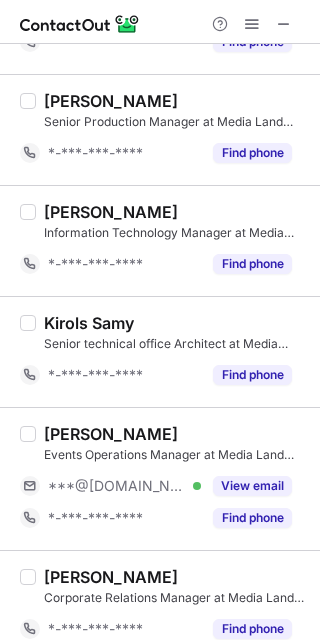 scroll, scrollTop: 622, scrollLeft: 0, axis: vertical 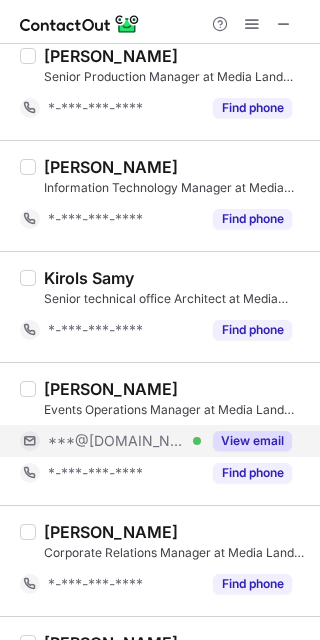 click on "View email" at bounding box center (252, 441) 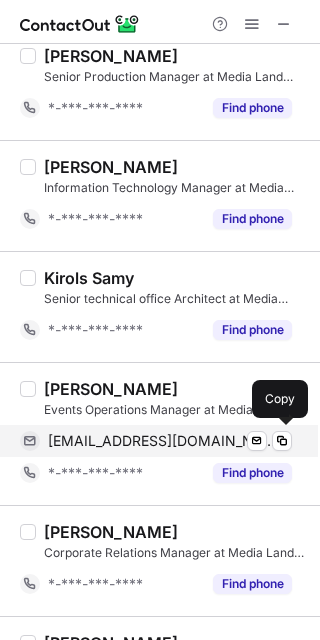 click on "mariamkamel89mk@gmail.com" at bounding box center (162, 441) 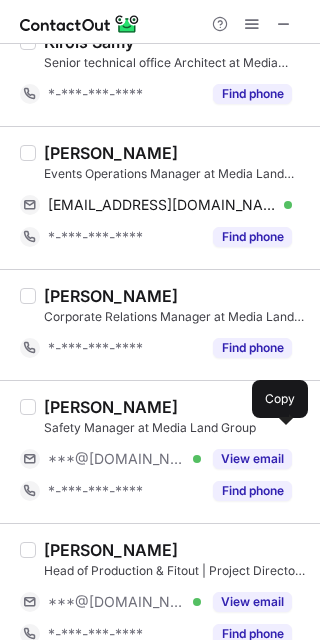 scroll, scrollTop: 865, scrollLeft: 0, axis: vertical 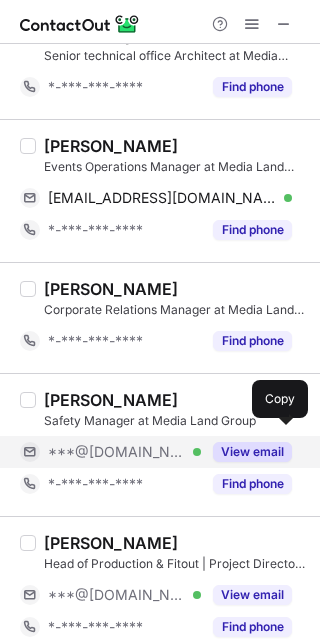click on "View email" at bounding box center (252, 452) 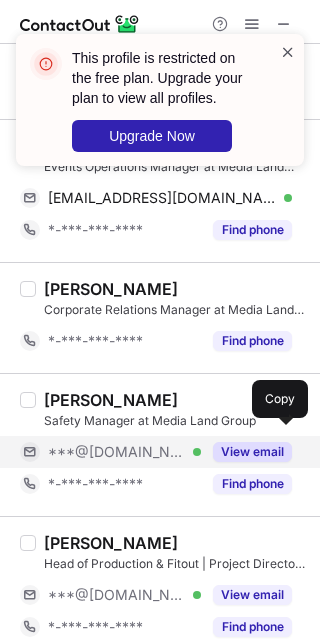click at bounding box center (288, 52) 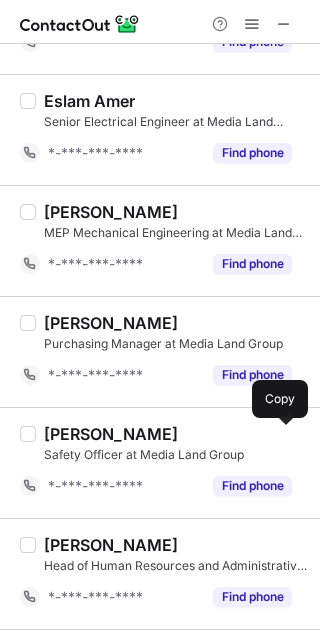 scroll, scrollTop: 2791, scrollLeft: 0, axis: vertical 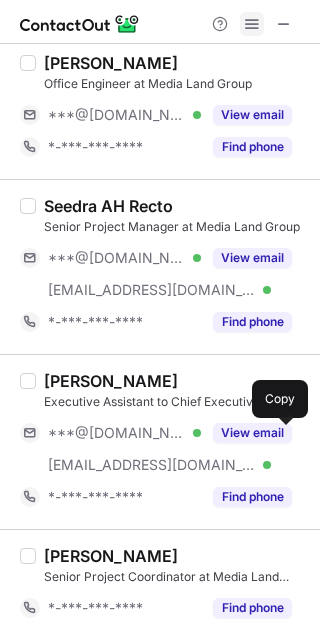 click at bounding box center (252, 24) 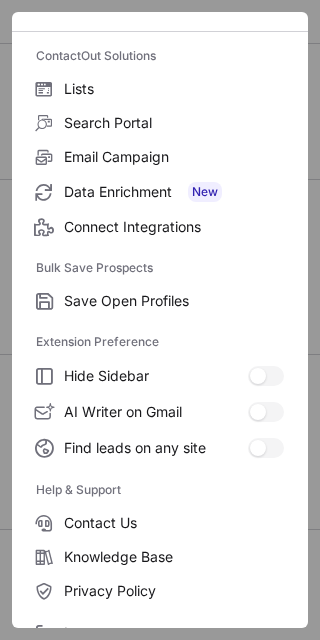 scroll, scrollTop: 192, scrollLeft: 0, axis: vertical 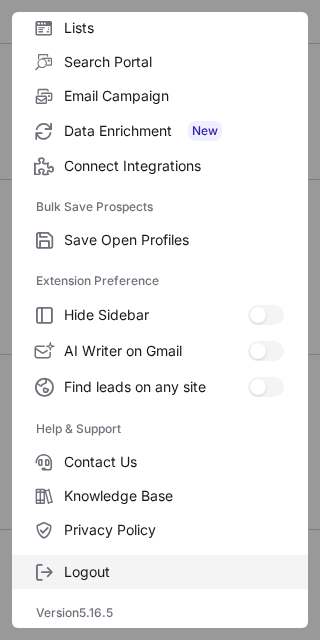 click on "Logout" at bounding box center [174, 572] 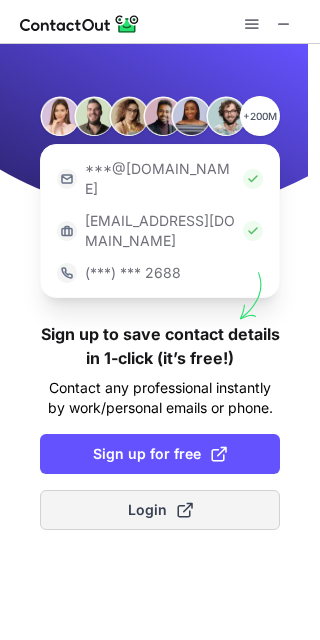 click on "Login" at bounding box center [160, 510] 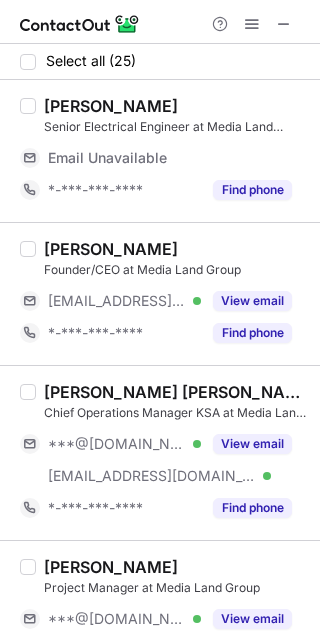 click on "Sameh Habib Founder/CEO at Media Land Group ***@medialandgroup.com Verified View email *-***-***-**** Find phone" at bounding box center [160, 293] 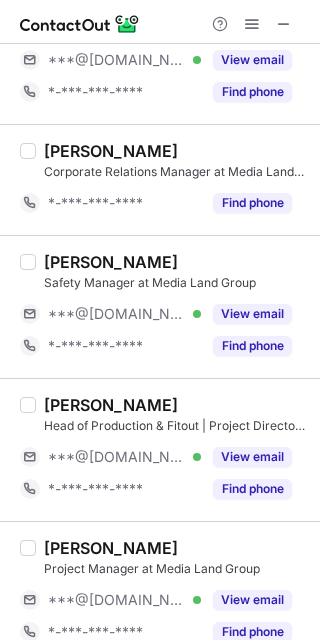 scroll, scrollTop: 1047, scrollLeft: 0, axis: vertical 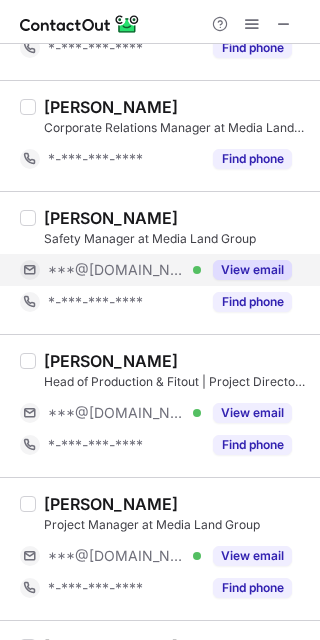 click on "View email" at bounding box center [252, 270] 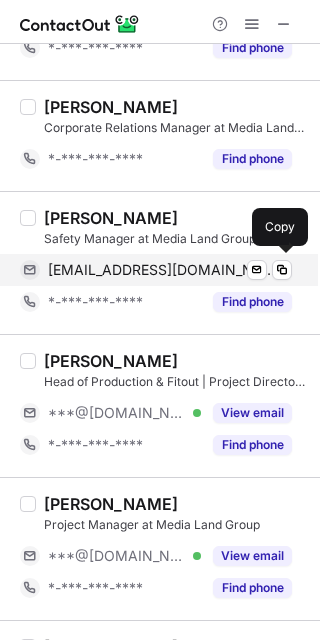 click on "kamalasif137@gmail.com" at bounding box center [162, 270] 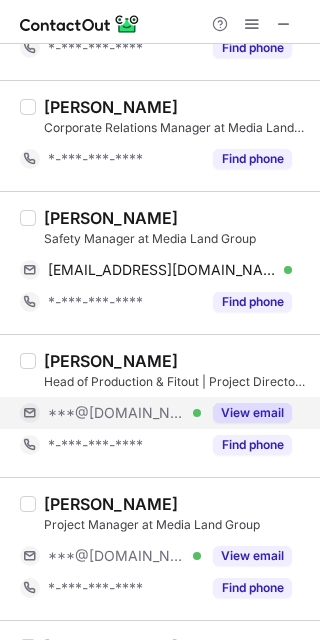 click on "View email" at bounding box center (252, 413) 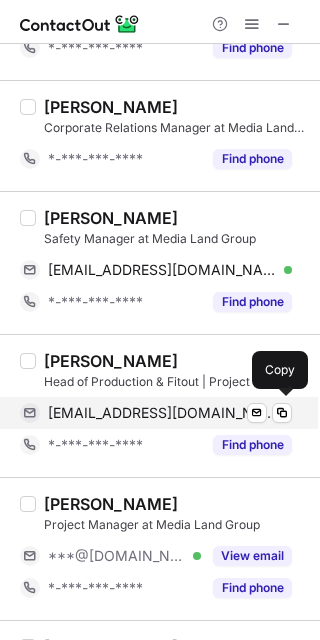 click on "suzanimhmd@gmail.com" at bounding box center [162, 413] 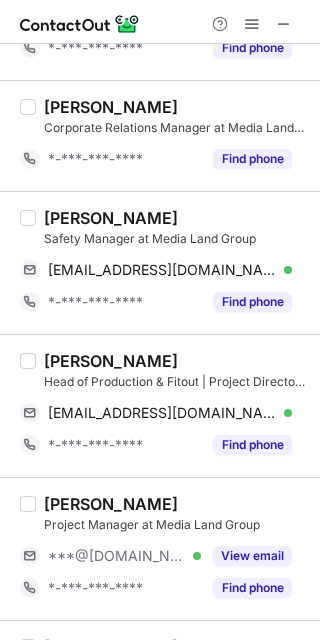 click on "Suzanne I. Mohammad" at bounding box center [111, 361] 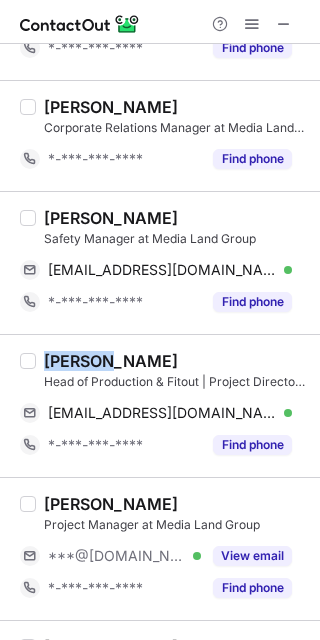 copy on "Suzanne" 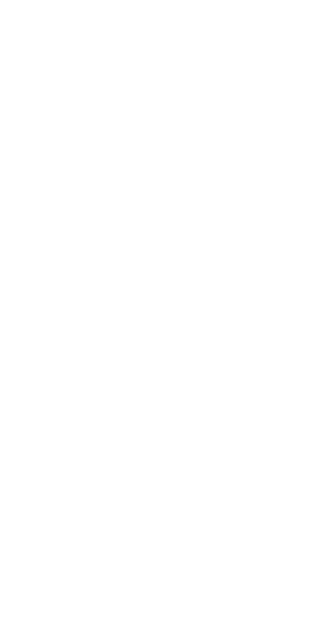 scroll, scrollTop: 0, scrollLeft: 0, axis: both 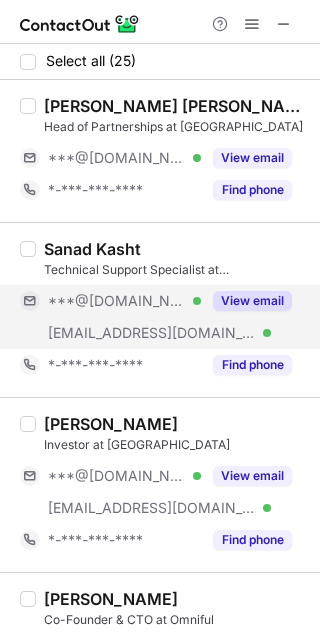 click on "View email" at bounding box center [252, 301] 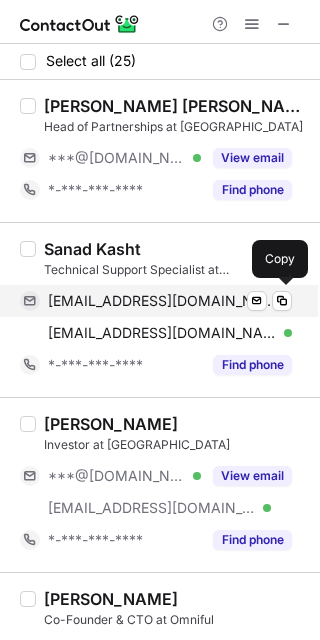 click on "sanadkasht@gmail.com" at bounding box center (162, 301) 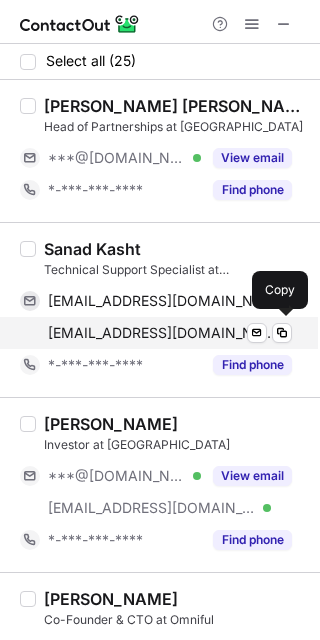 click on "sanad.kasht@omniful.com" at bounding box center [162, 333] 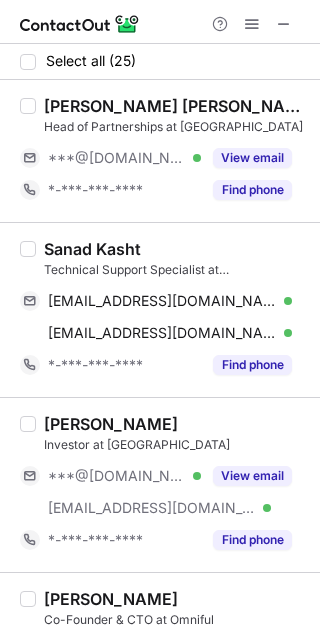 click on "Technical Support Specialist at Omniful" at bounding box center (176, 270) 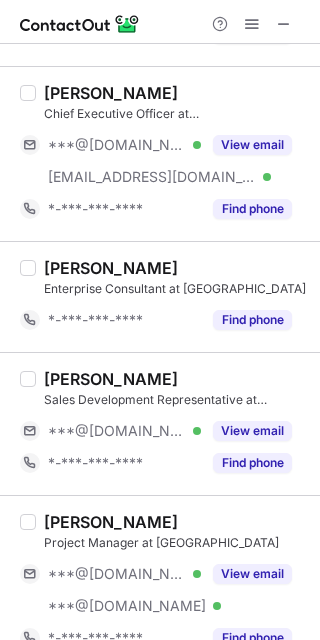 scroll, scrollTop: 933, scrollLeft: 0, axis: vertical 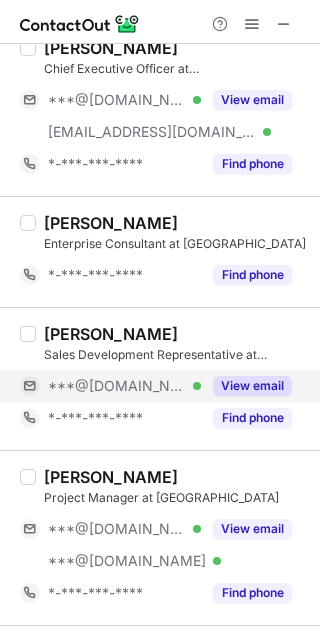 click on "View email" at bounding box center [252, 386] 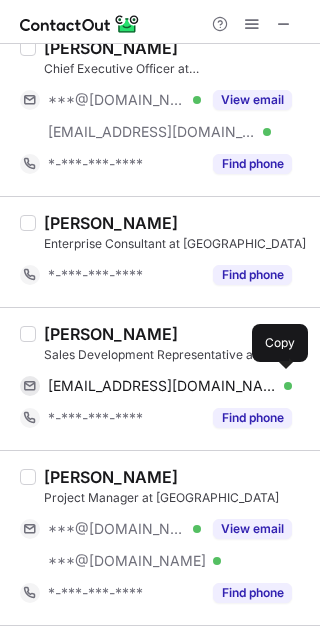 click on "taghreeedfahad@gmail.com" at bounding box center [162, 386] 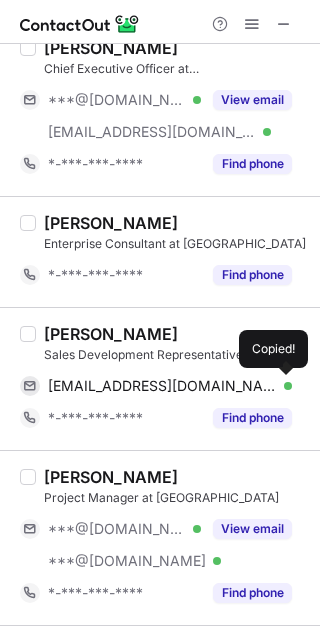 click on "taghreeedfahad@gmail.com" at bounding box center (162, 386) 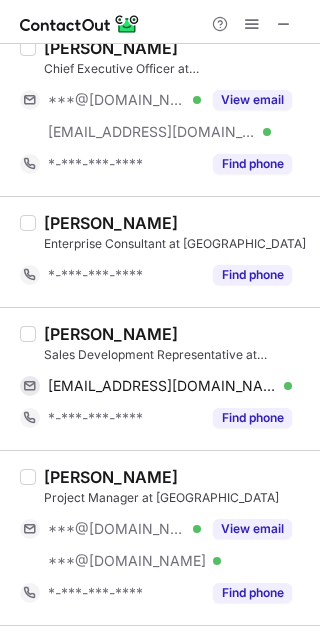 click on "Taghreed Almansour" at bounding box center (111, 334) 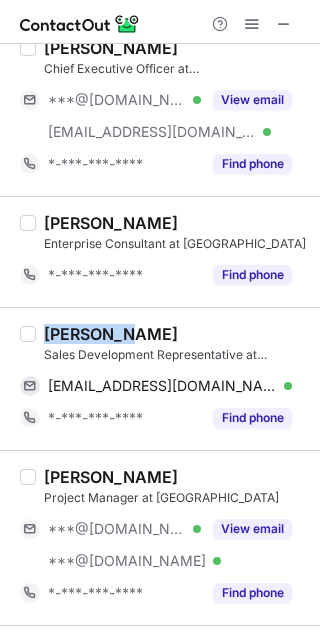 click on "Taghreed Almansour" at bounding box center (111, 334) 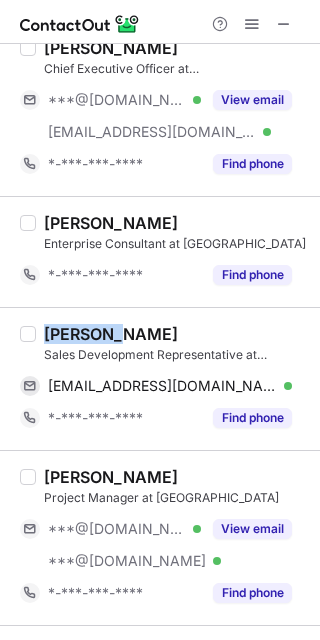copy on "Taghreed" 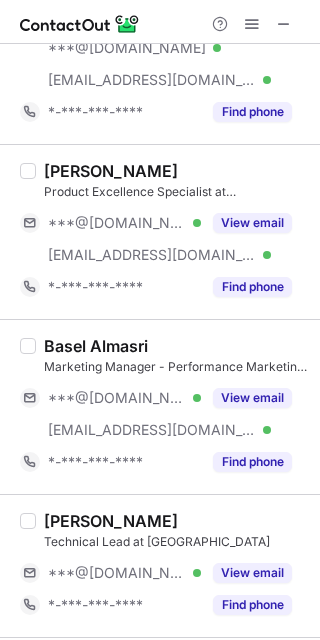 scroll, scrollTop: 1622, scrollLeft: 0, axis: vertical 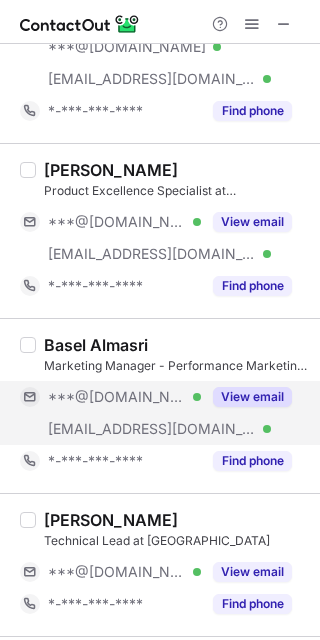 click on "View email" at bounding box center [252, 397] 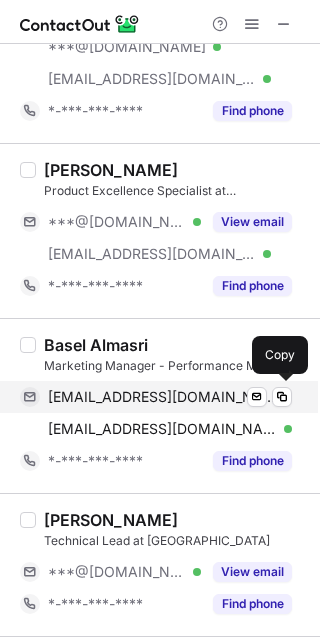 click on "baselalmasri93@gmail.com" at bounding box center [162, 397] 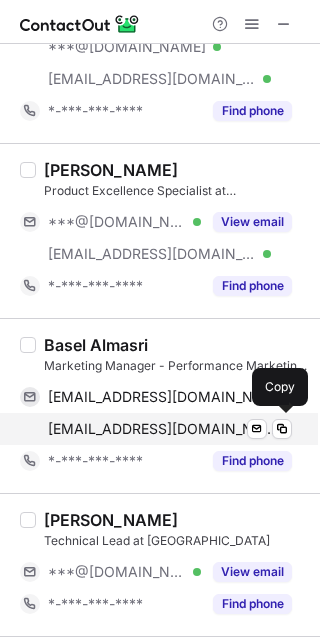 click on "basel.almasri@omniful.com" at bounding box center [162, 429] 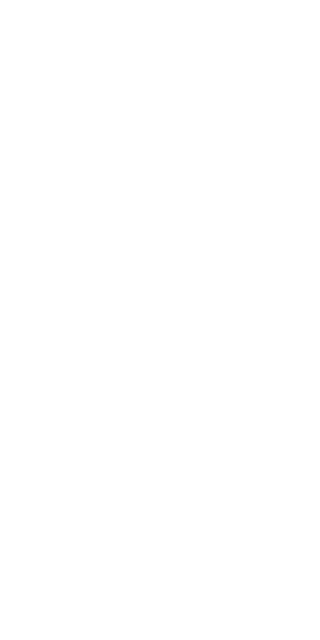 scroll, scrollTop: 0, scrollLeft: 0, axis: both 